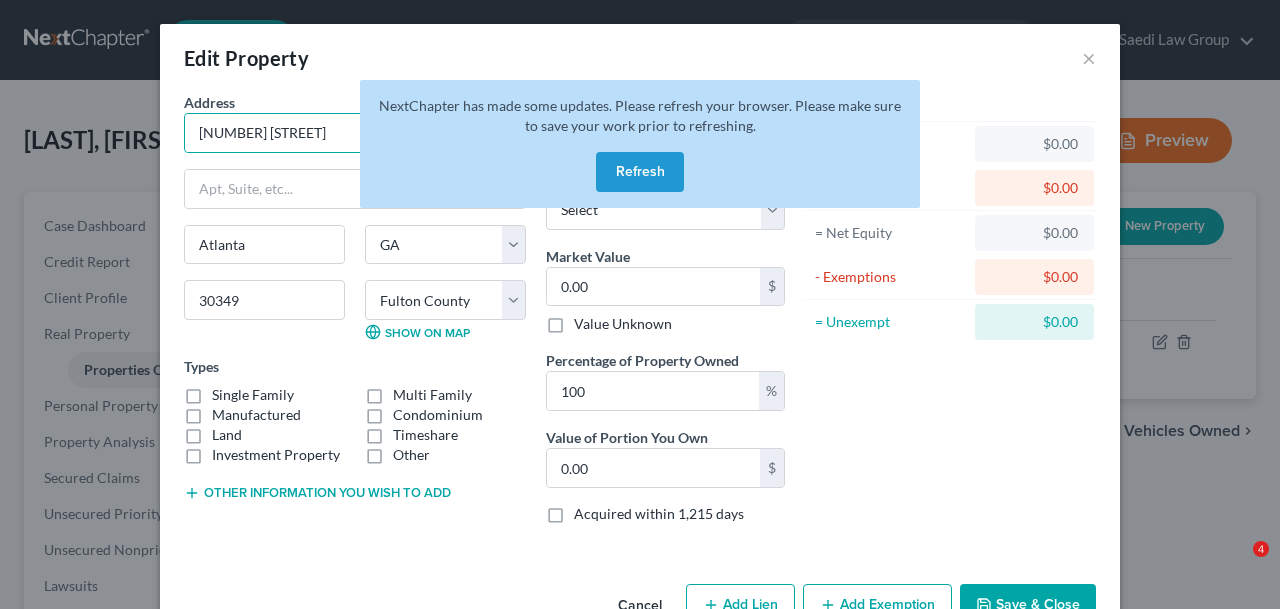 select on "10" 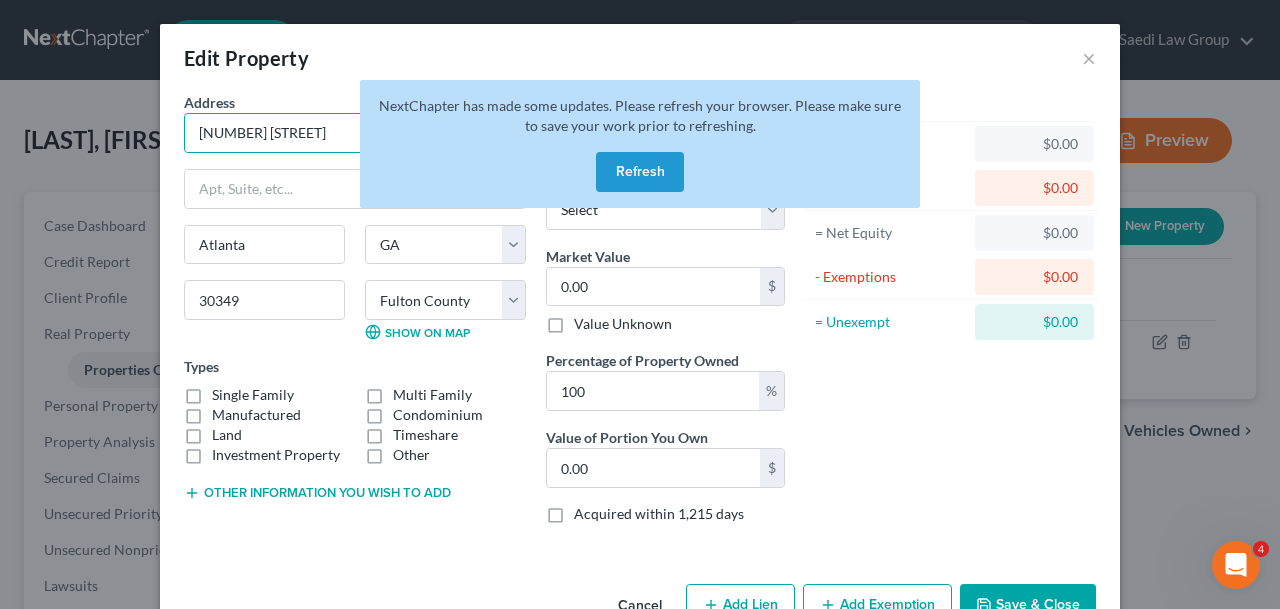 scroll, scrollTop: 0, scrollLeft: 0, axis: both 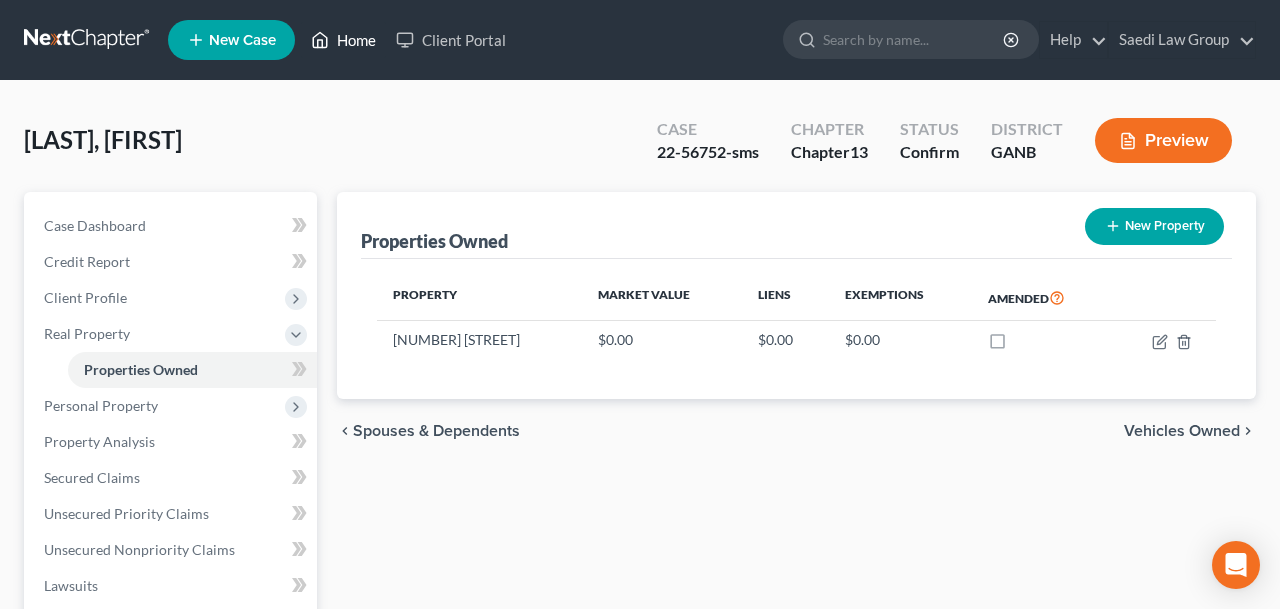 click on "Home" at bounding box center [343, 40] 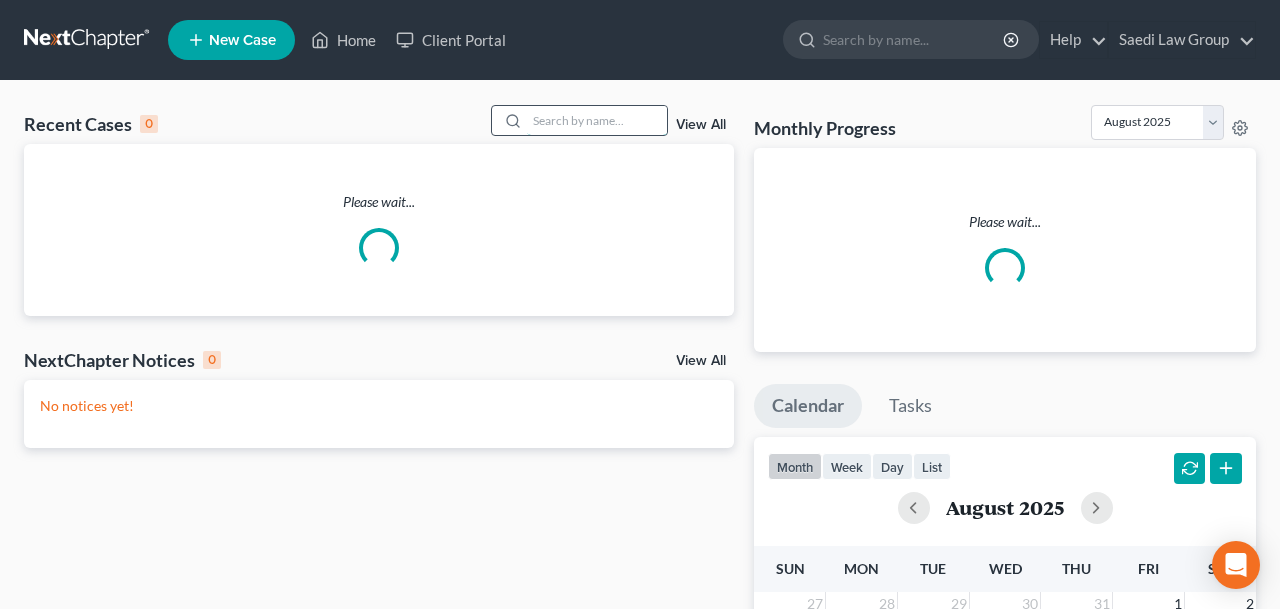 click at bounding box center (597, 120) 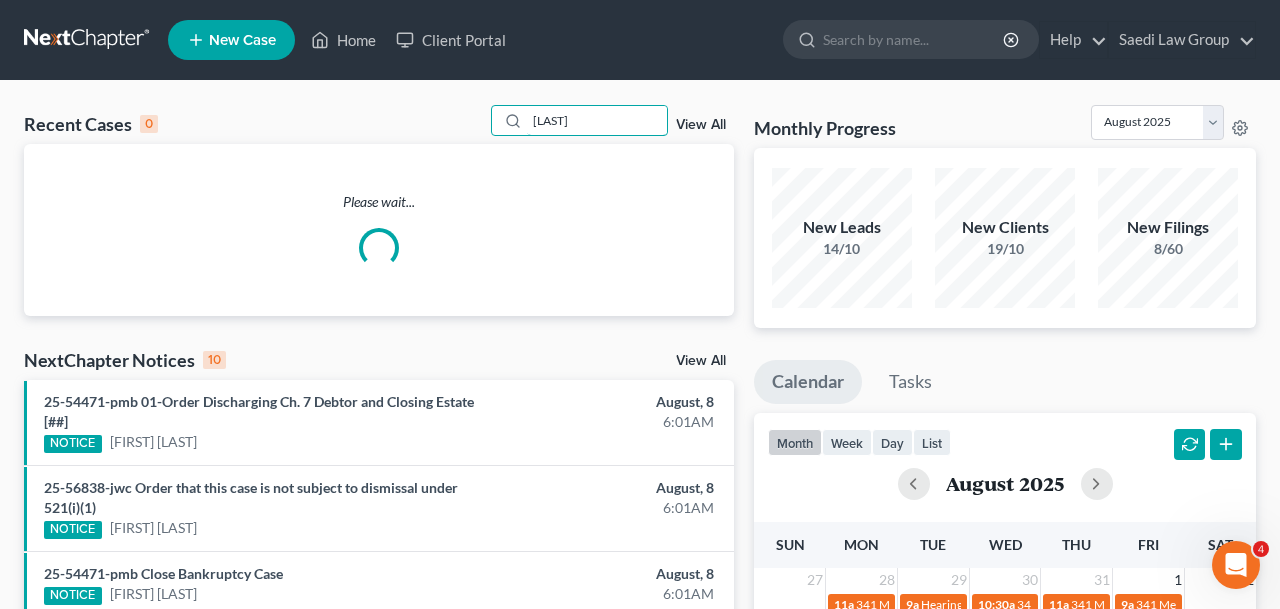 scroll, scrollTop: 0, scrollLeft: 0, axis: both 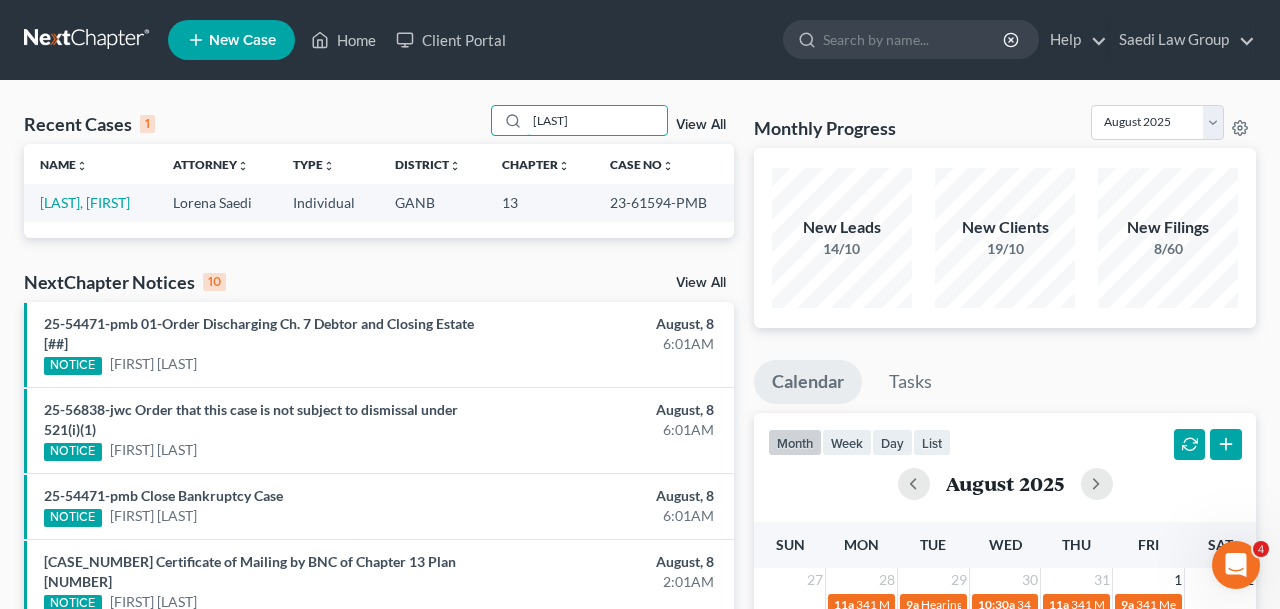 type on "[LAST]" 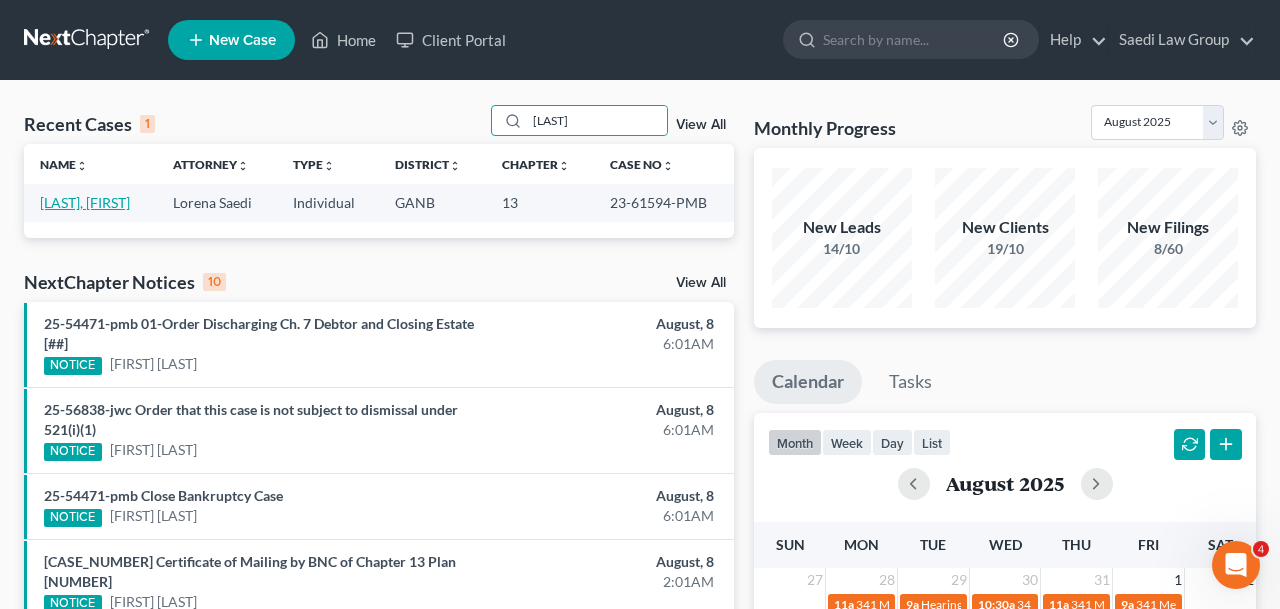click on "[LAST], [FIRST]" at bounding box center [85, 202] 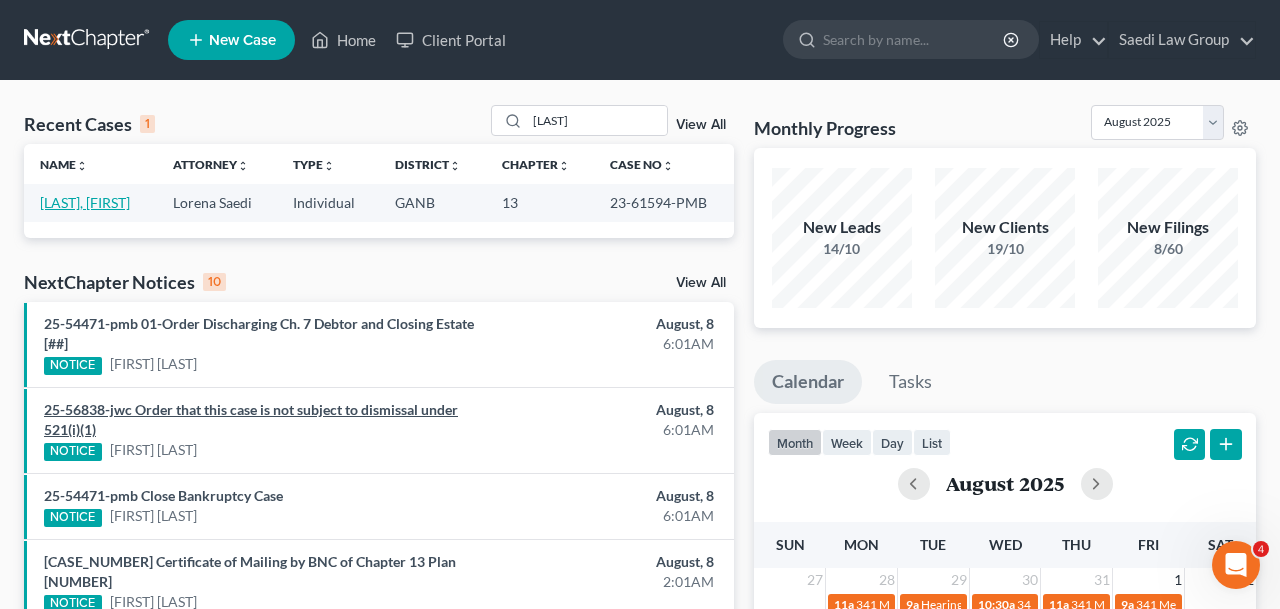 scroll, scrollTop: 205, scrollLeft: 0, axis: vertical 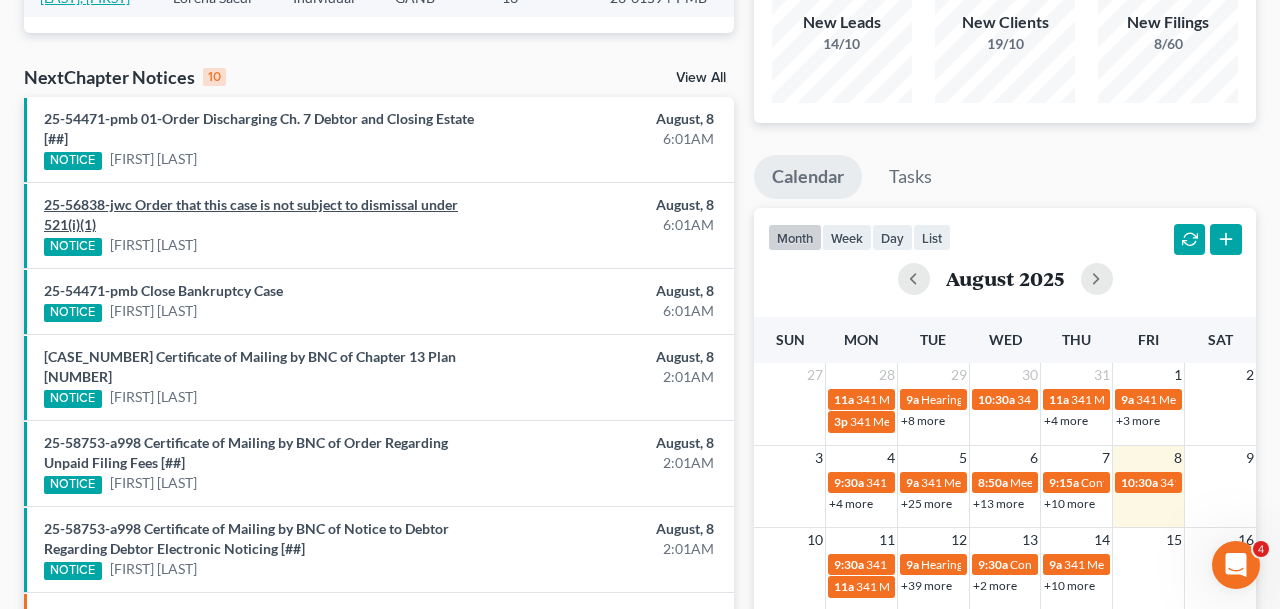 select on "3" 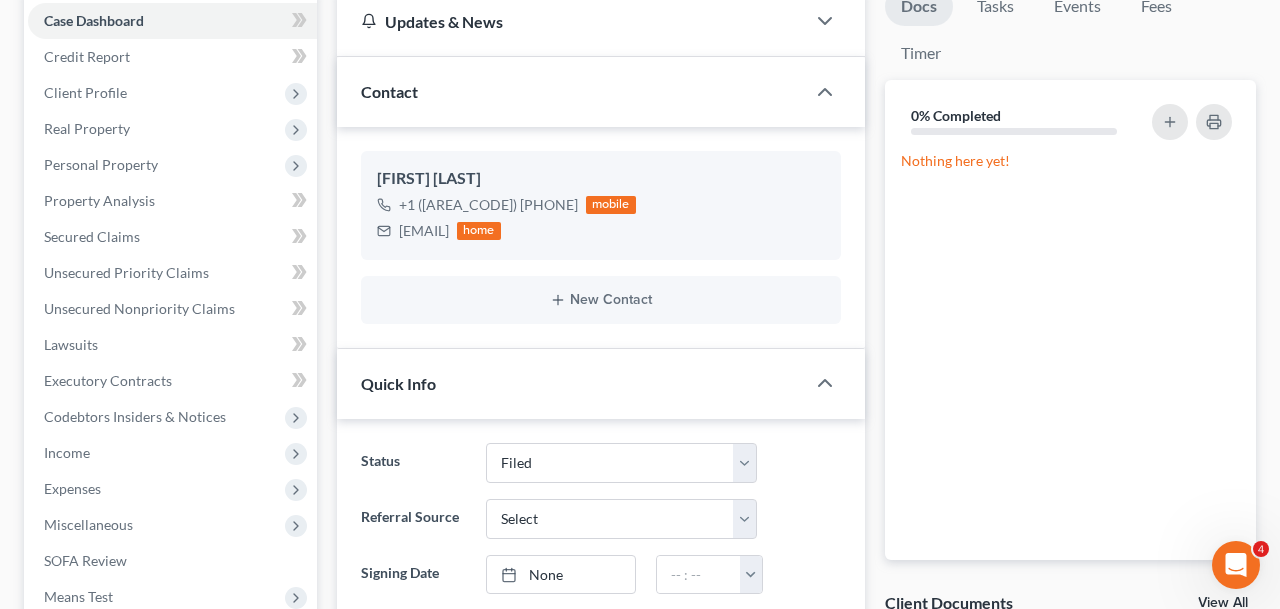scroll, scrollTop: 528, scrollLeft: 0, axis: vertical 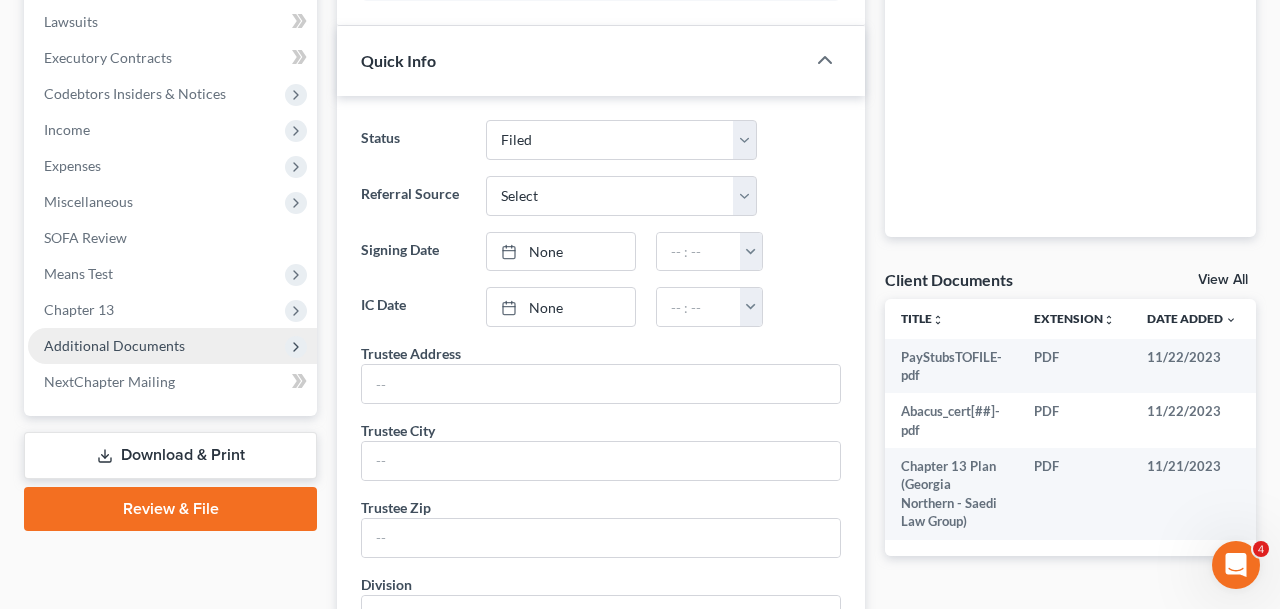 click on "Additional Documents" at bounding box center (172, 346) 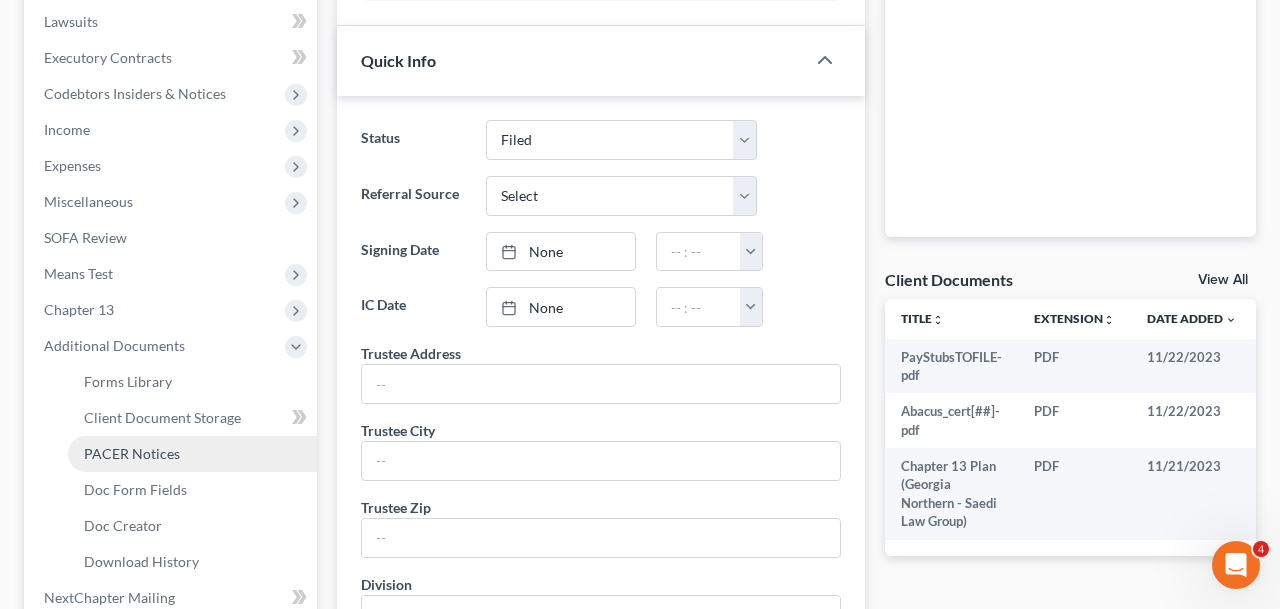 click on "PACER Notices" at bounding box center [132, 453] 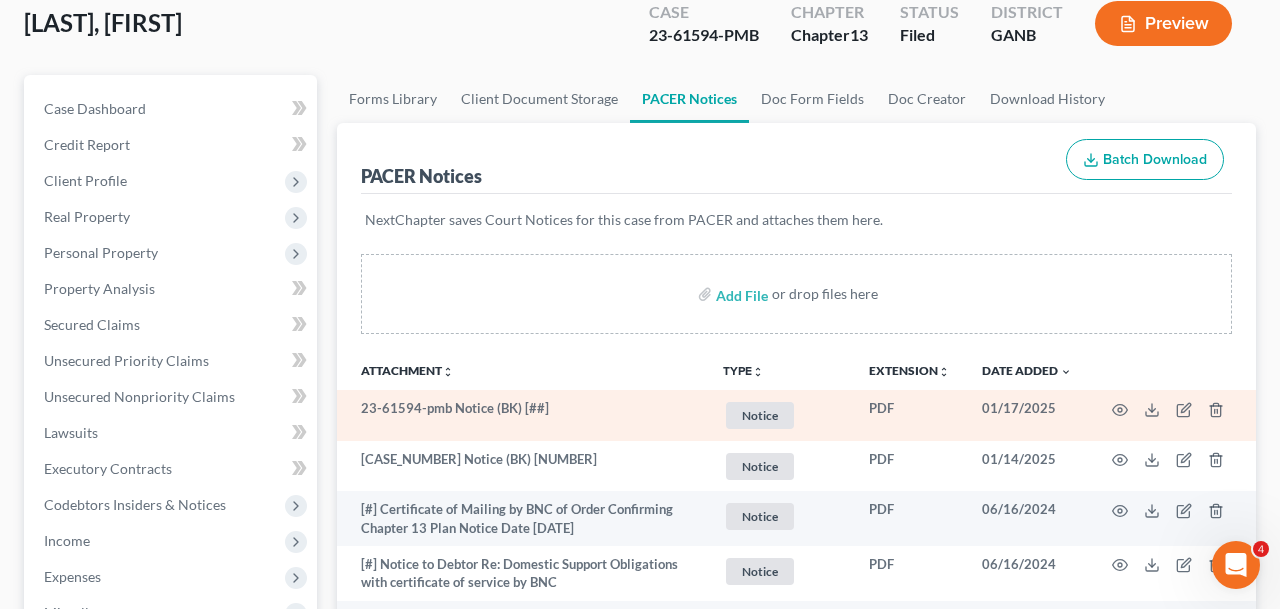 scroll, scrollTop: 0, scrollLeft: 0, axis: both 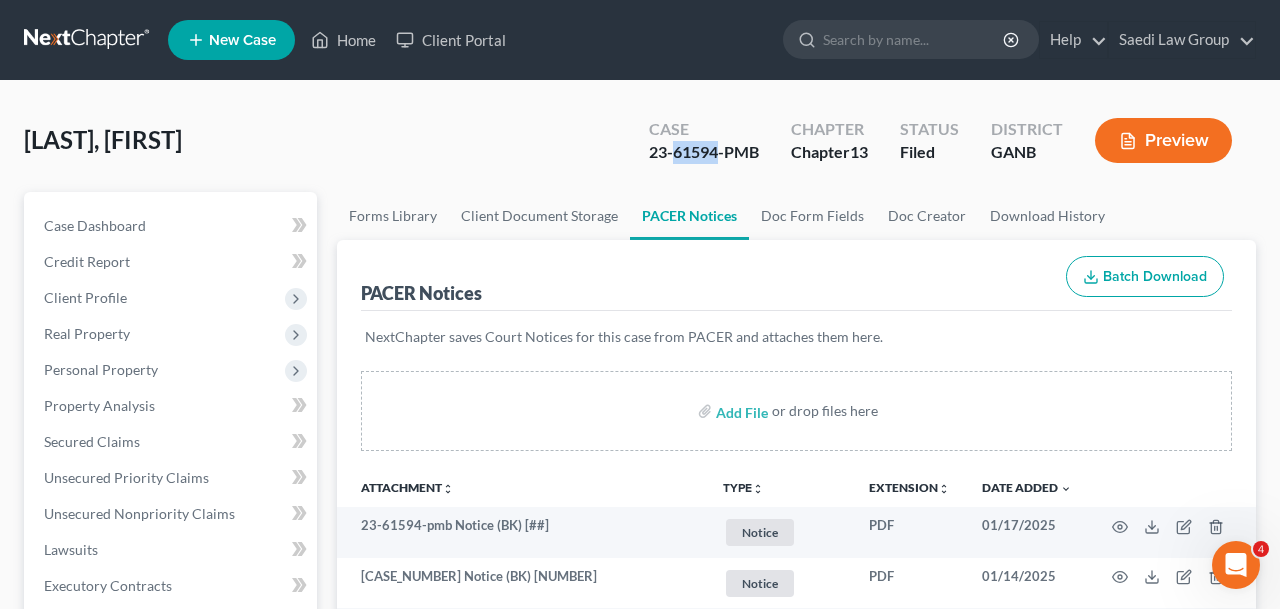 drag, startPoint x: 718, startPoint y: 151, endPoint x: 673, endPoint y: 151, distance: 45 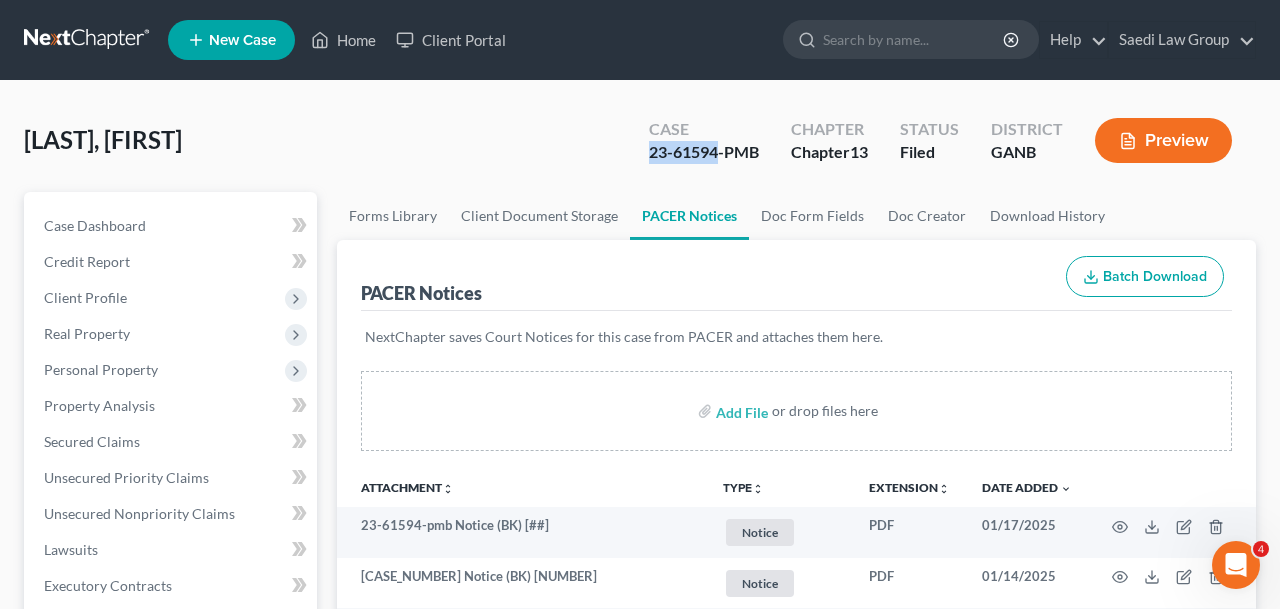 drag, startPoint x: 719, startPoint y: 151, endPoint x: 578, endPoint y: 143, distance: 141.22676 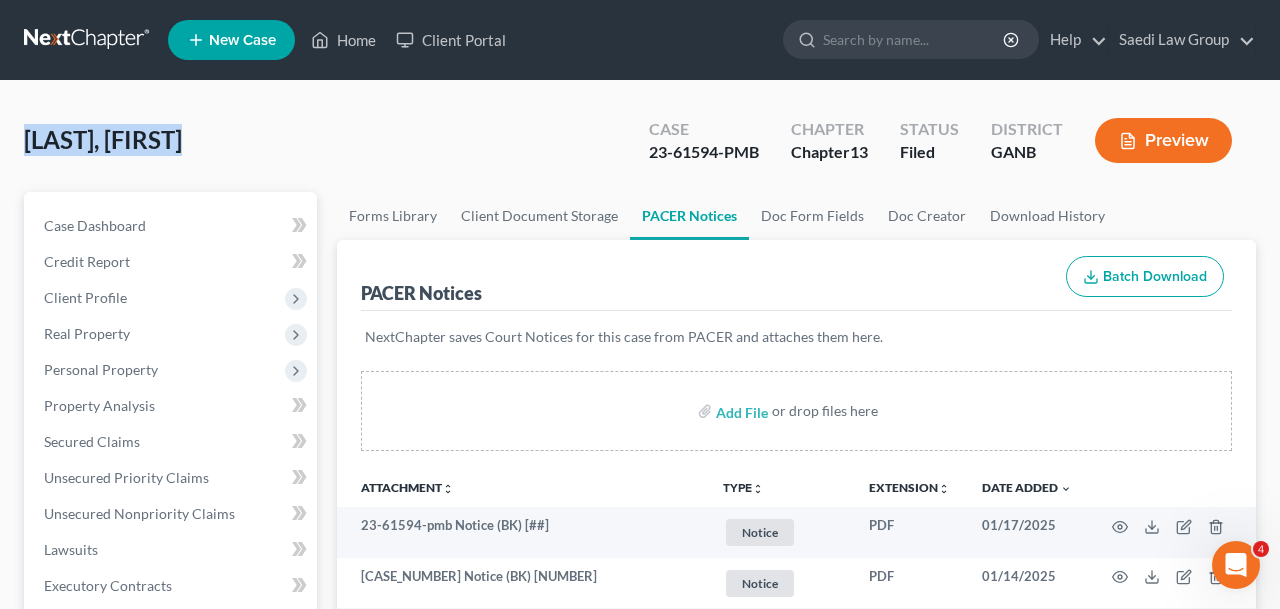 drag, startPoint x: 202, startPoint y: 136, endPoint x: 0, endPoint y: 137, distance: 202.00247 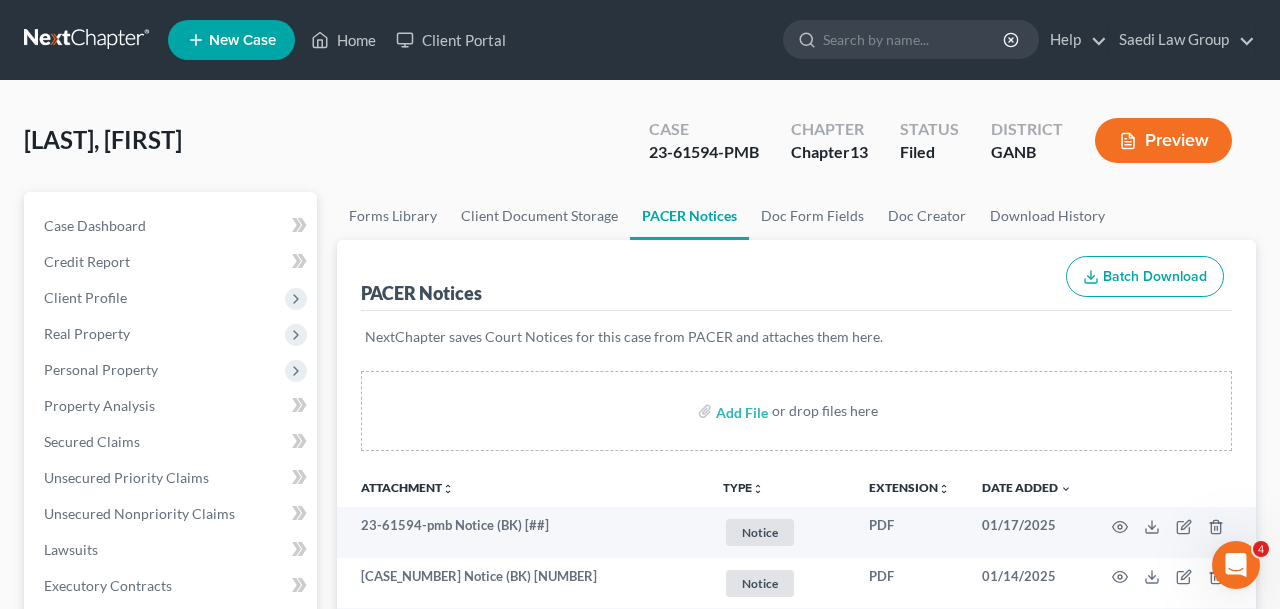 click on "Piercy, Jamesha Upgraded Case 23-61594-PMB Chapter Chapter  13 Status Filed District GANB Preview" at bounding box center [640, 148] 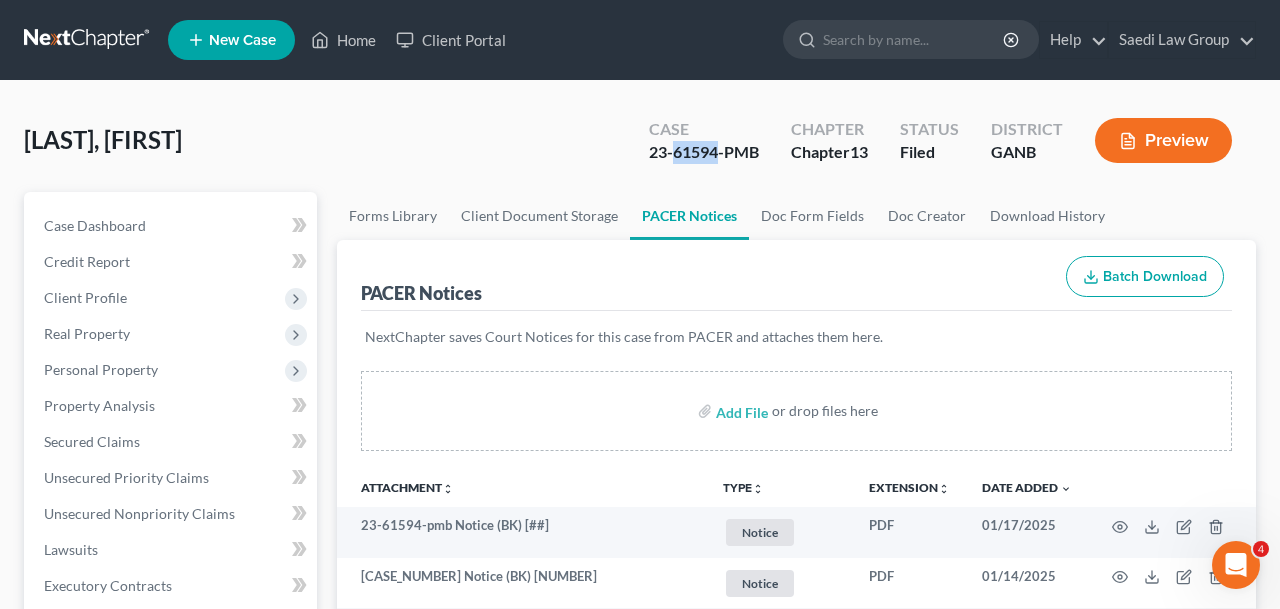 drag, startPoint x: 673, startPoint y: 157, endPoint x: 718, endPoint y: 158, distance: 45.01111 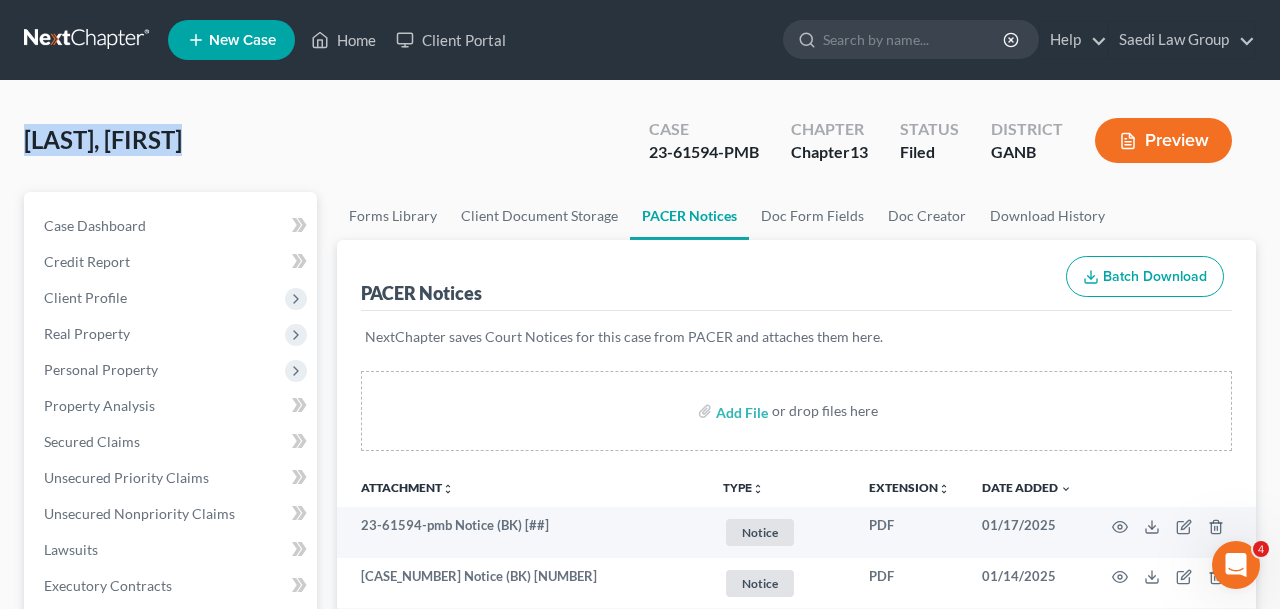 drag, startPoint x: 236, startPoint y: 155, endPoint x: 0, endPoint y: 146, distance: 236.17155 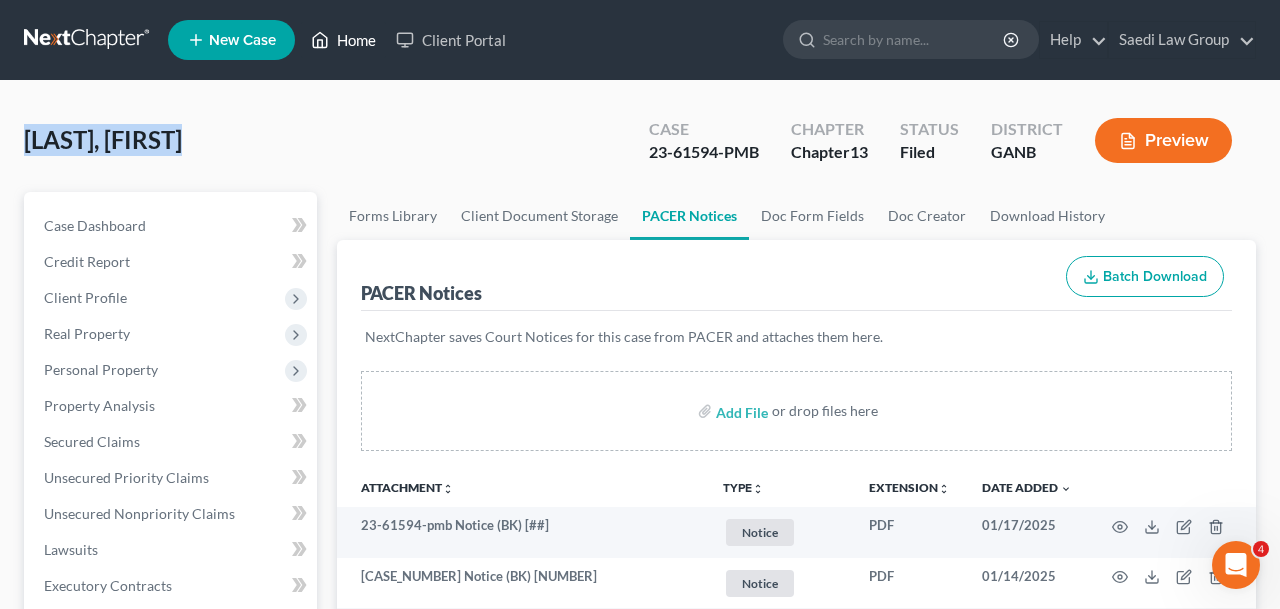 click 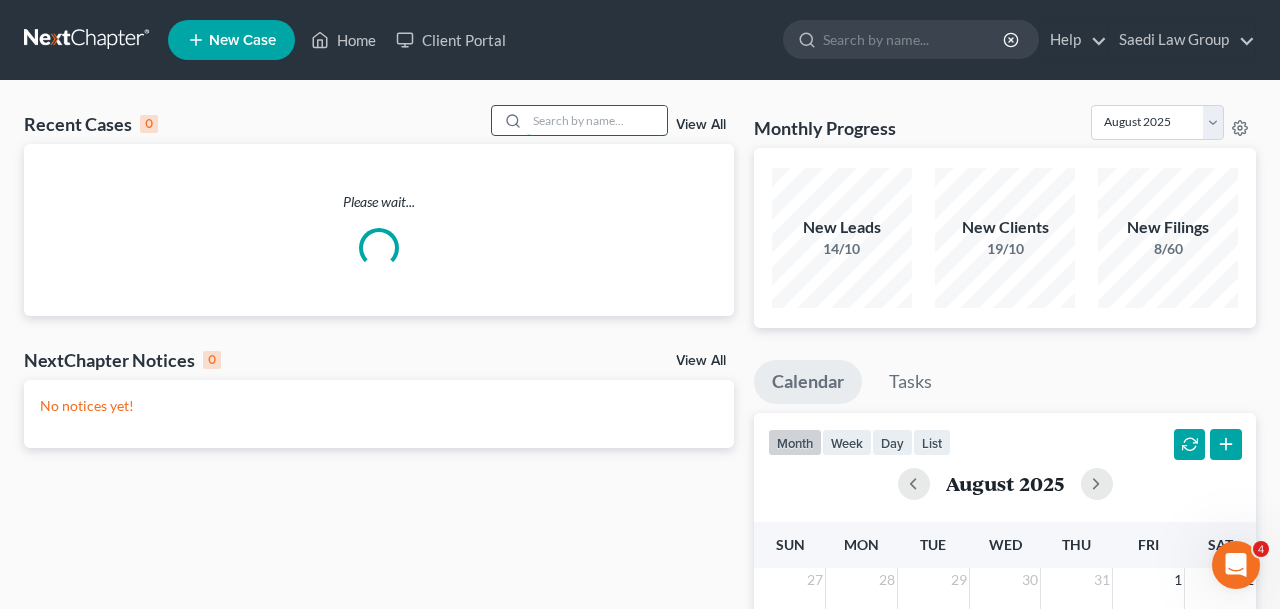 click at bounding box center [597, 120] 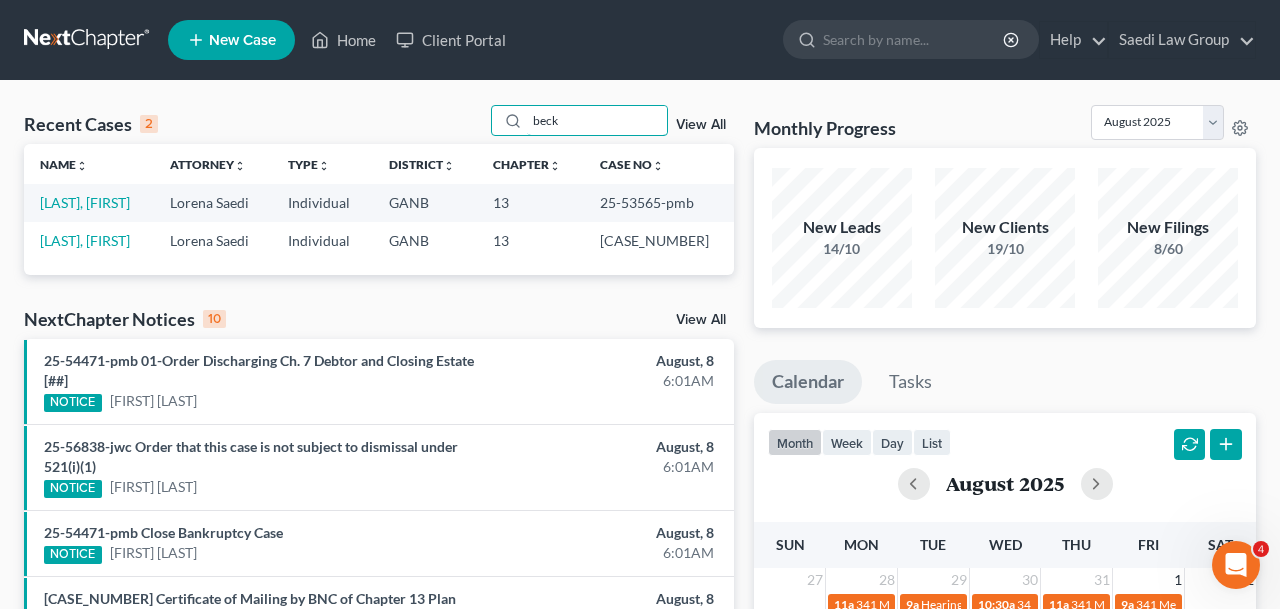 type on "beck" 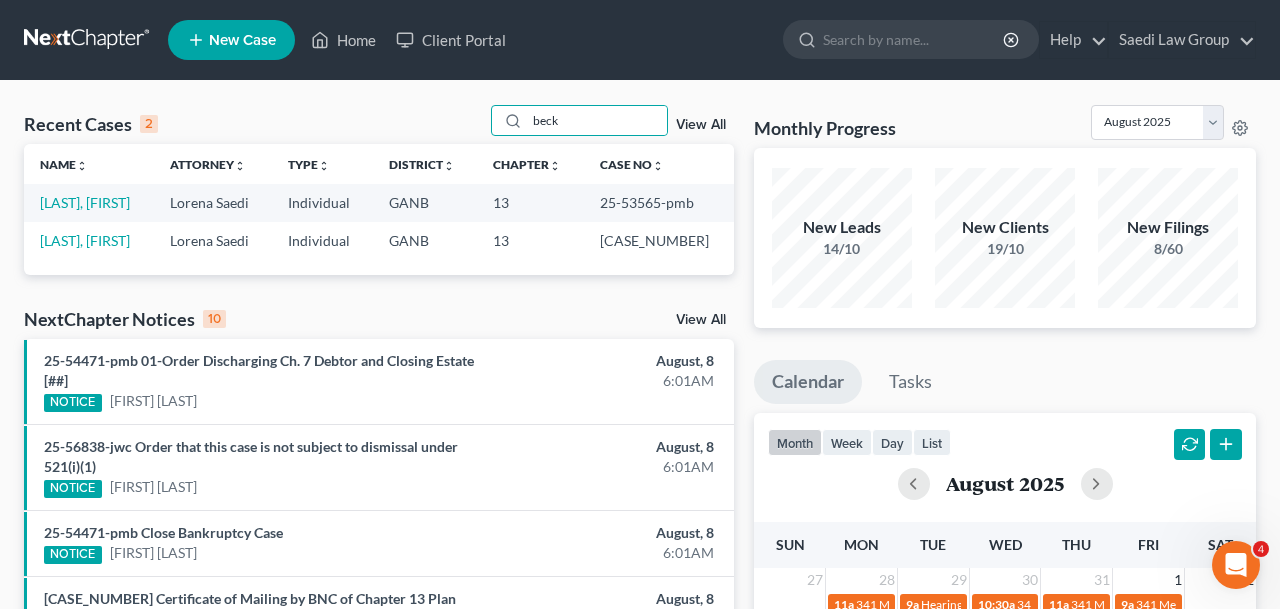 click on "[LAST], [FIRST]" at bounding box center (89, 202) 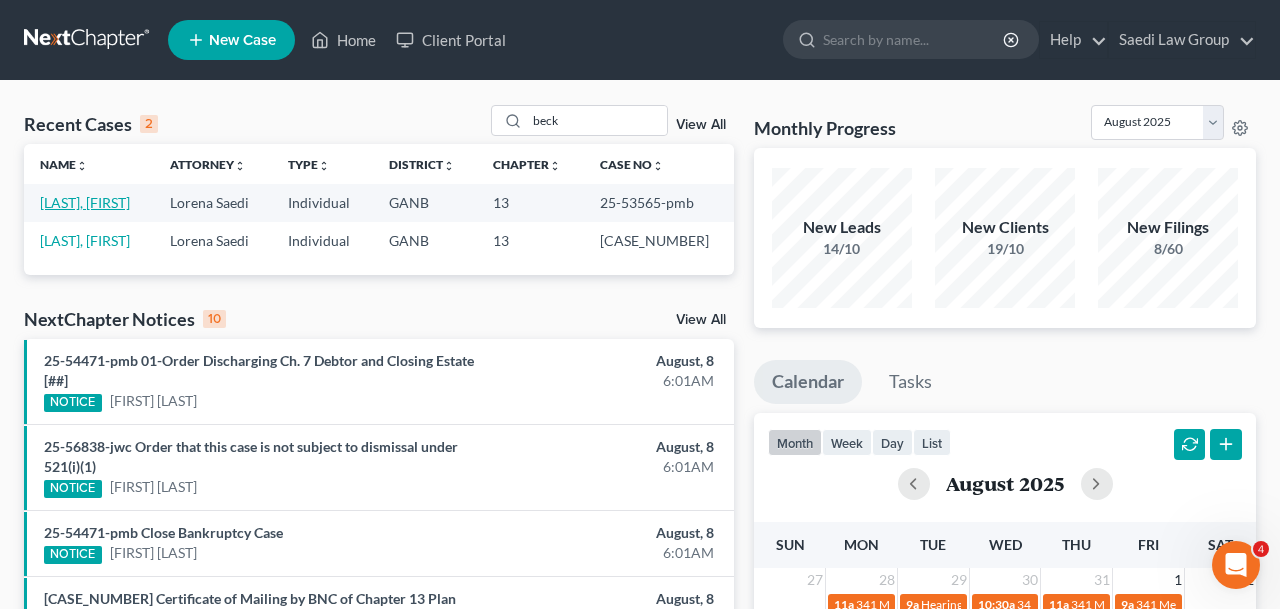 click on "[LAST], [FIRST]" at bounding box center (85, 202) 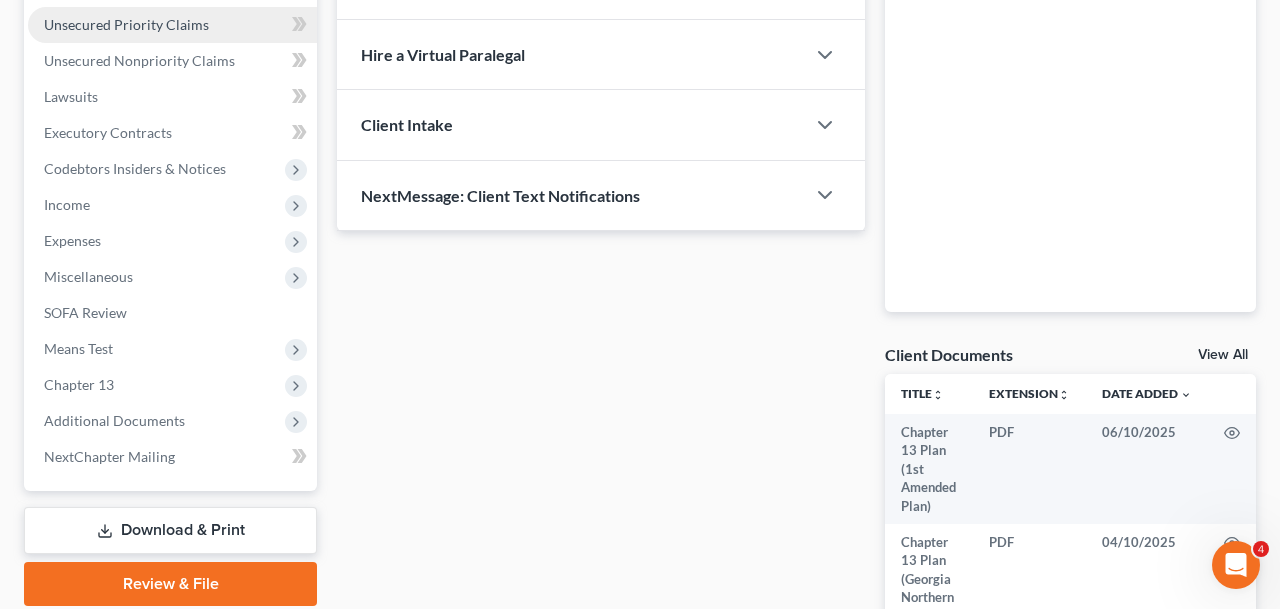 scroll, scrollTop: 468, scrollLeft: 0, axis: vertical 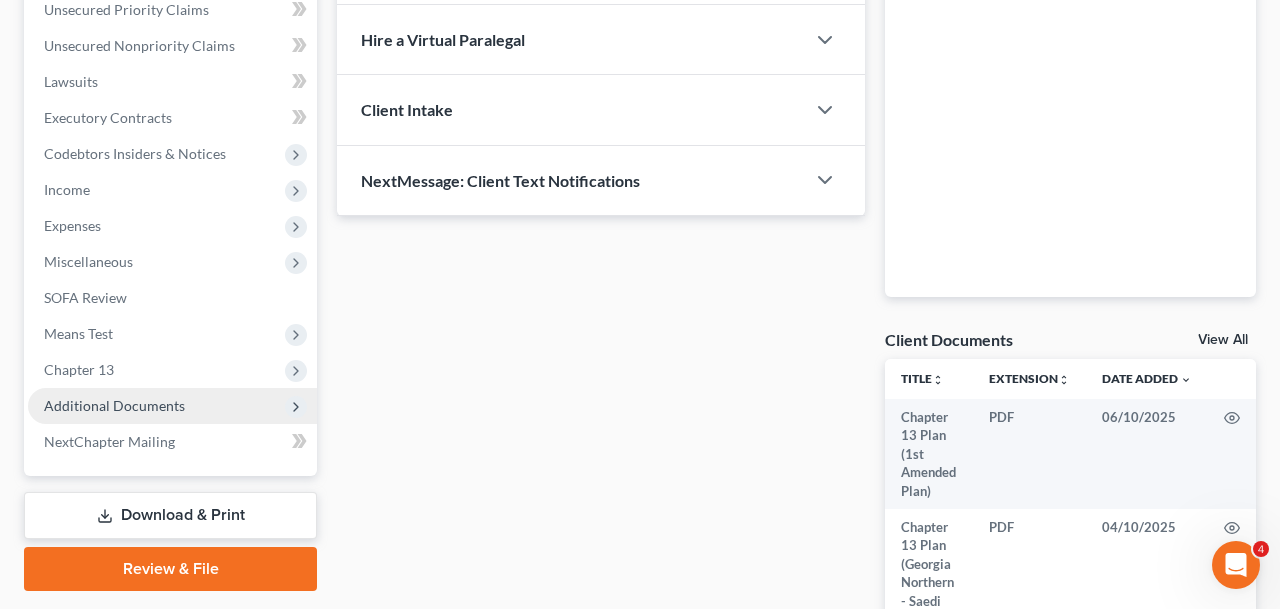 click on "Additional Documents" at bounding box center (172, 406) 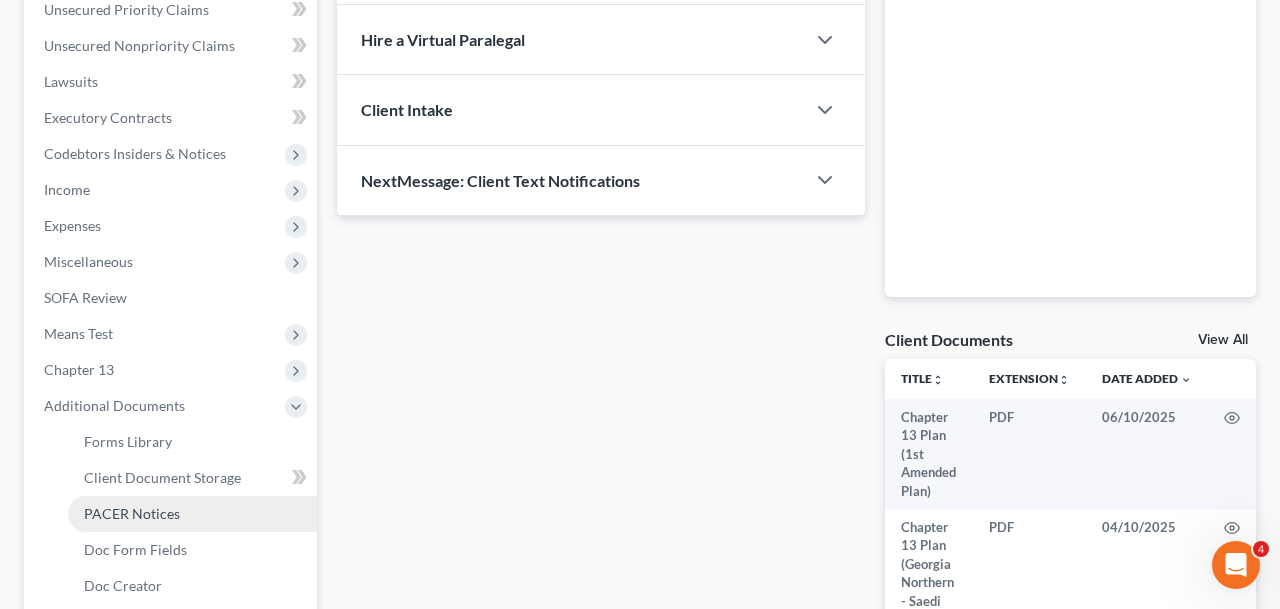 click on "PACER Notices" at bounding box center [132, 513] 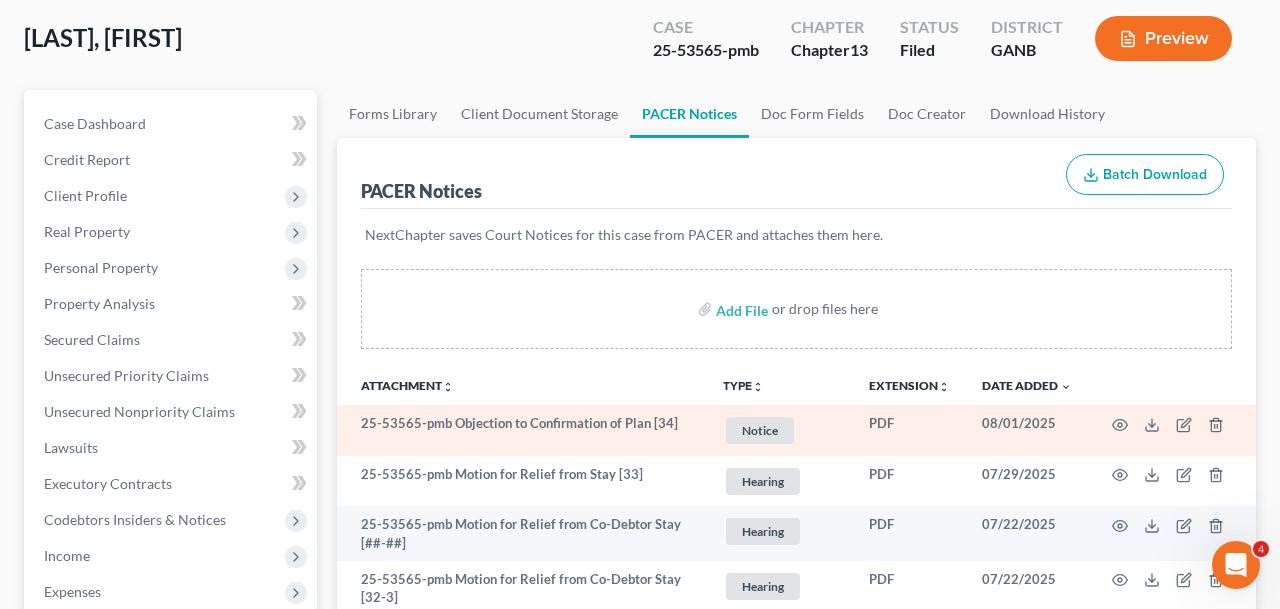 scroll, scrollTop: 104, scrollLeft: 0, axis: vertical 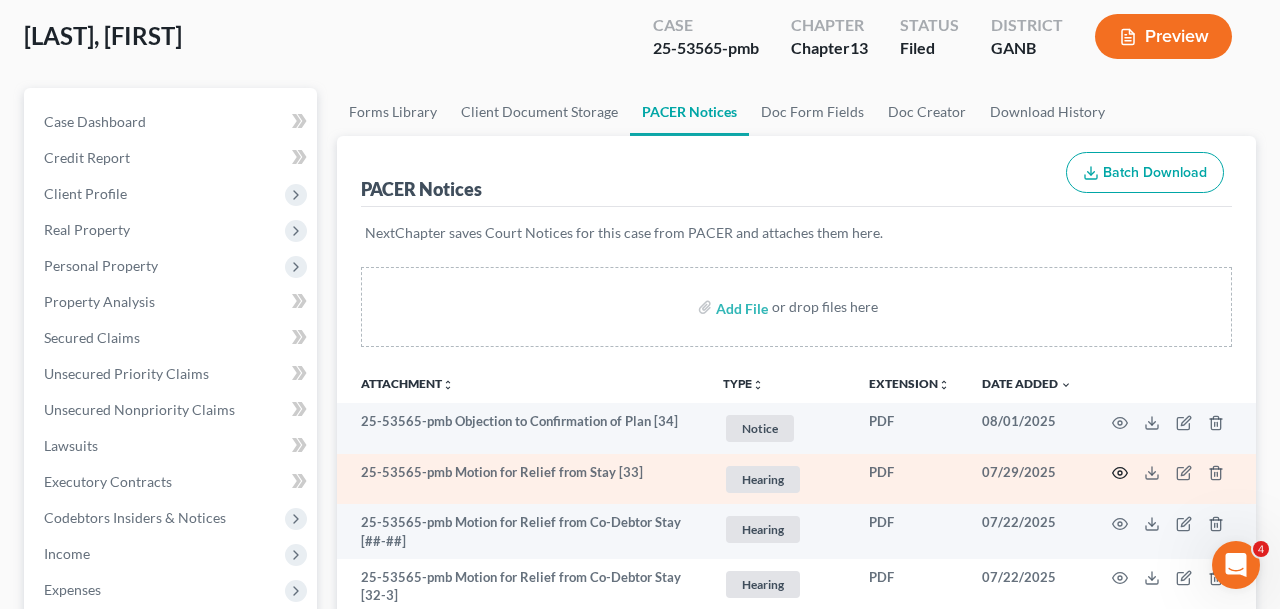 click 